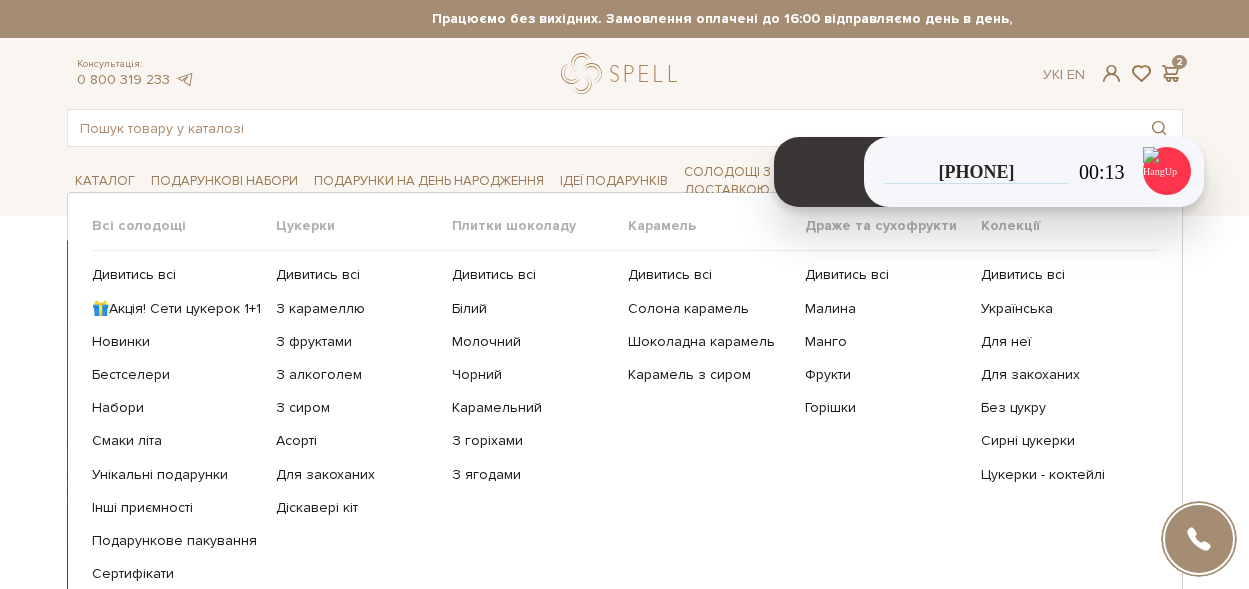 scroll, scrollTop: 0, scrollLeft: 0, axis: both 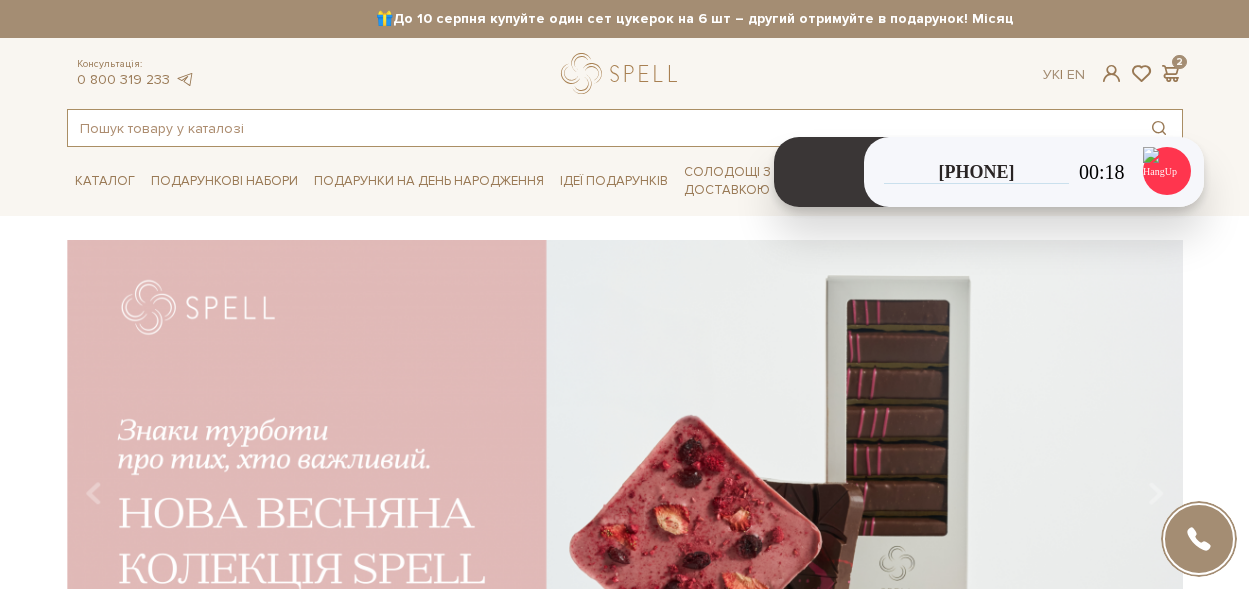 click at bounding box center [602, 128] 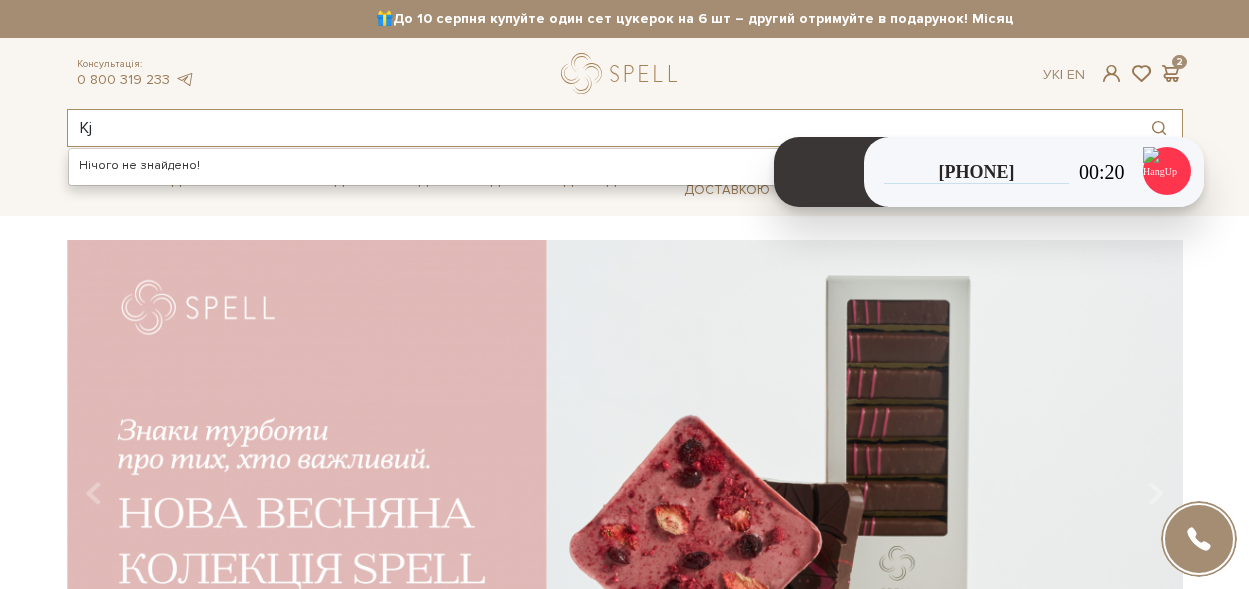 type on "K" 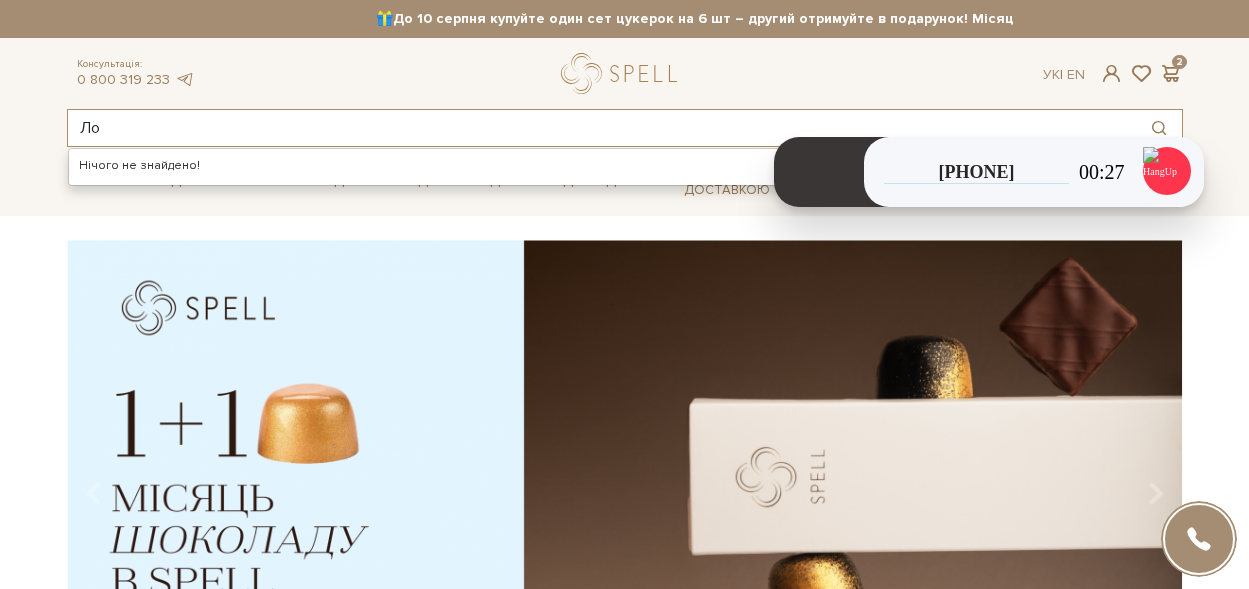type on "Л" 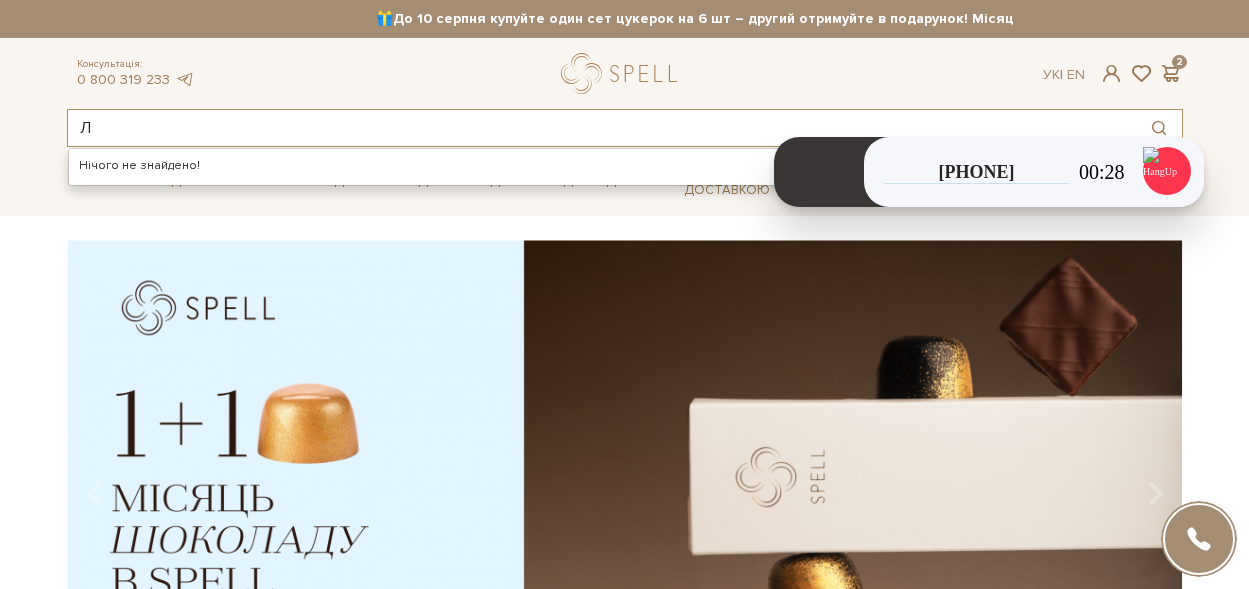 type 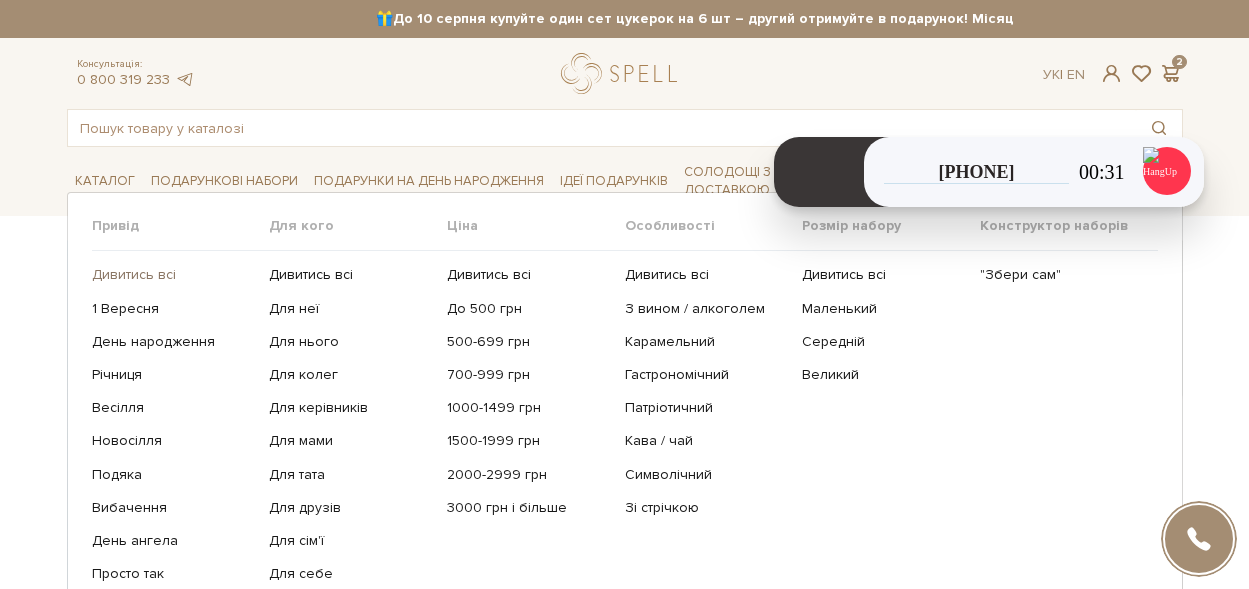click on "Дивитись всі" at bounding box center [173, 275] 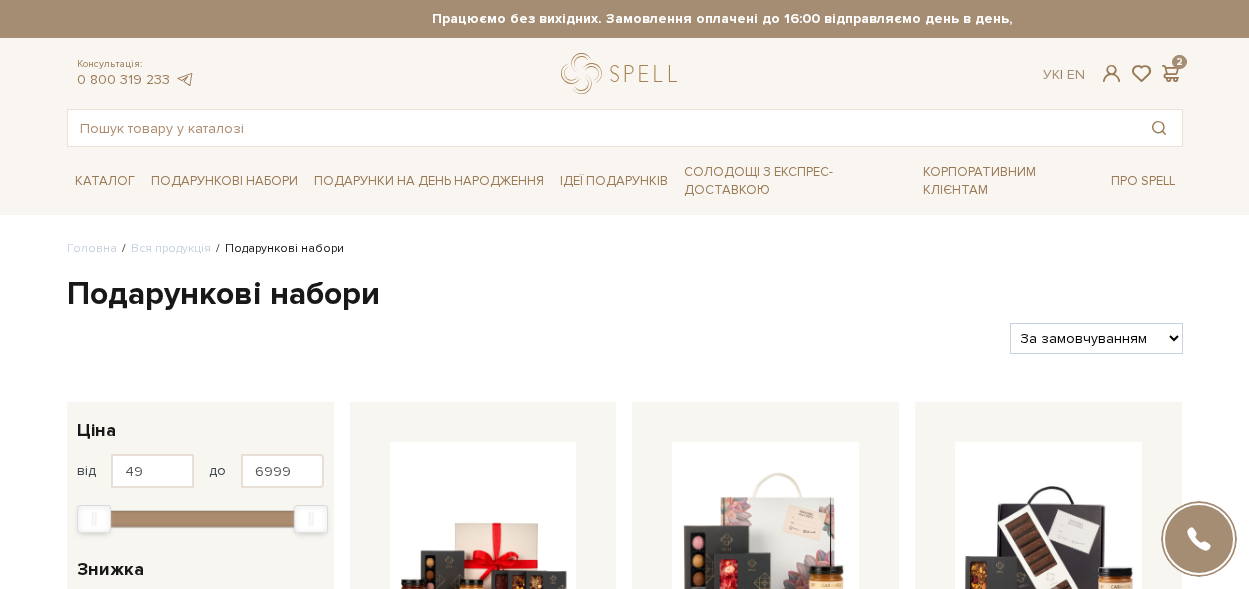 drag, startPoint x: 0, startPoint y: 0, endPoint x: 1115, endPoint y: 326, distance: 1161.6803 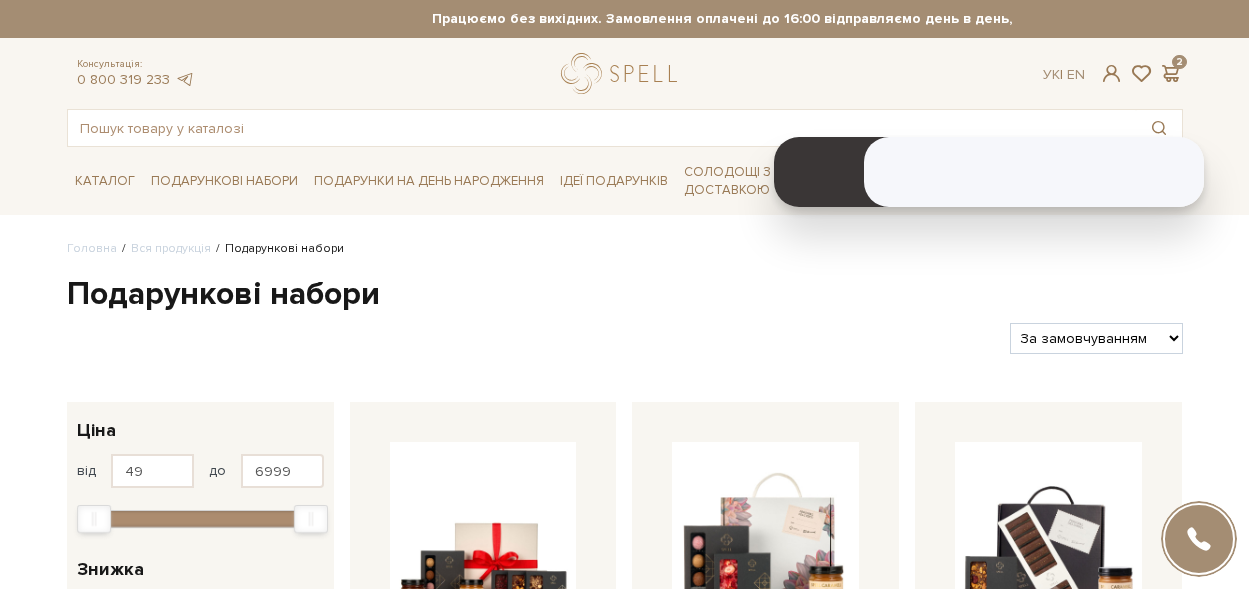 drag, startPoint x: 1115, startPoint y: 326, endPoint x: 1098, endPoint y: 341, distance: 22.671568 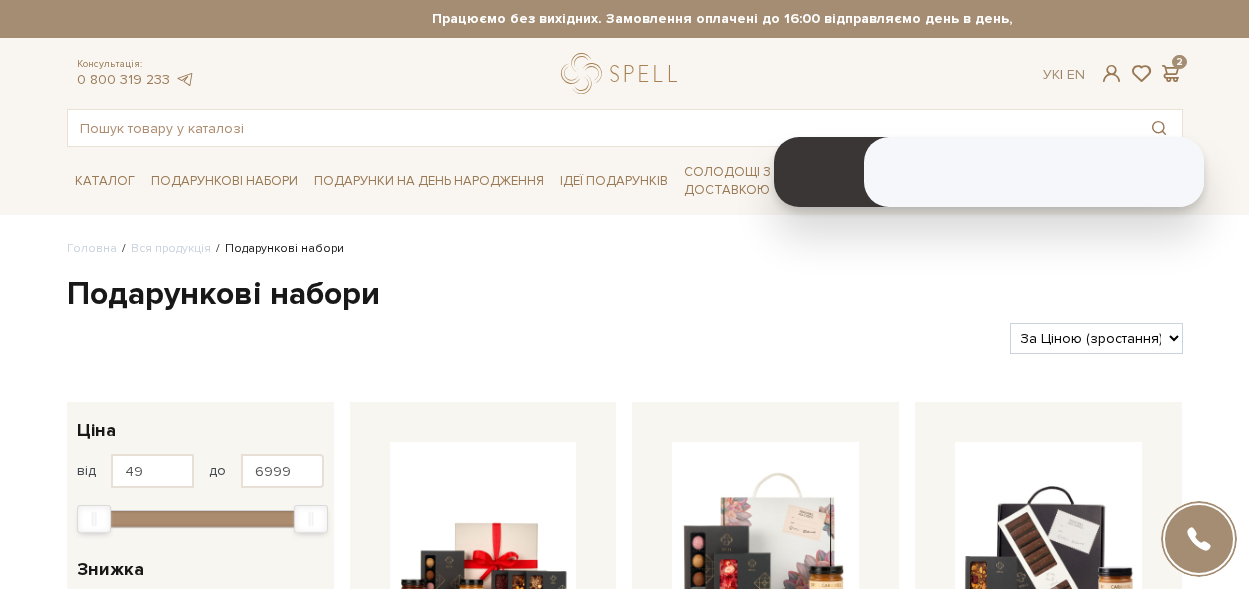 click on "За замовчуванням
За Ціною (зростання)
За Ціною (зменшення)
Новинки
За популярністю" at bounding box center (1096, 338) 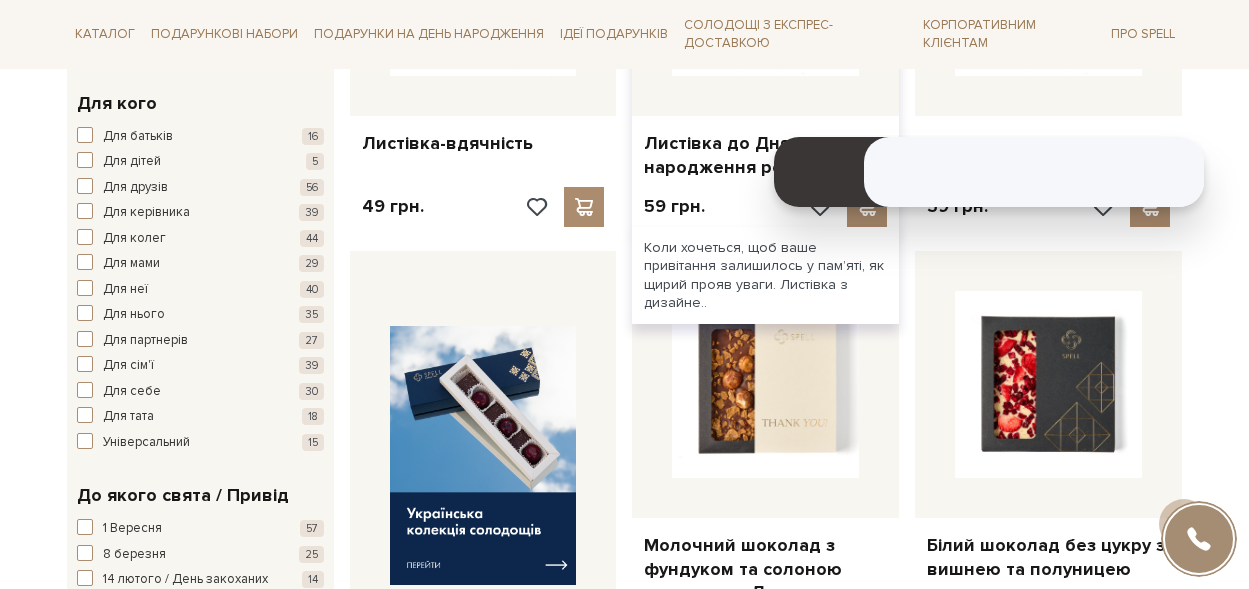 scroll, scrollTop: 800, scrollLeft: 0, axis: vertical 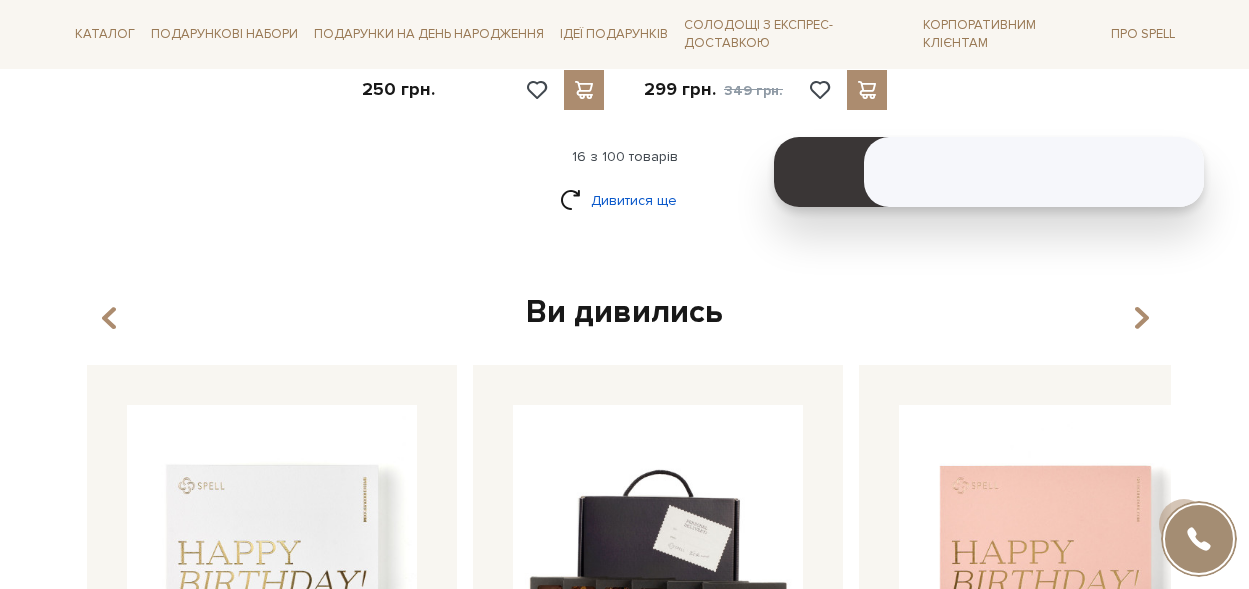 click on "Дивитися ще" at bounding box center (625, 200) 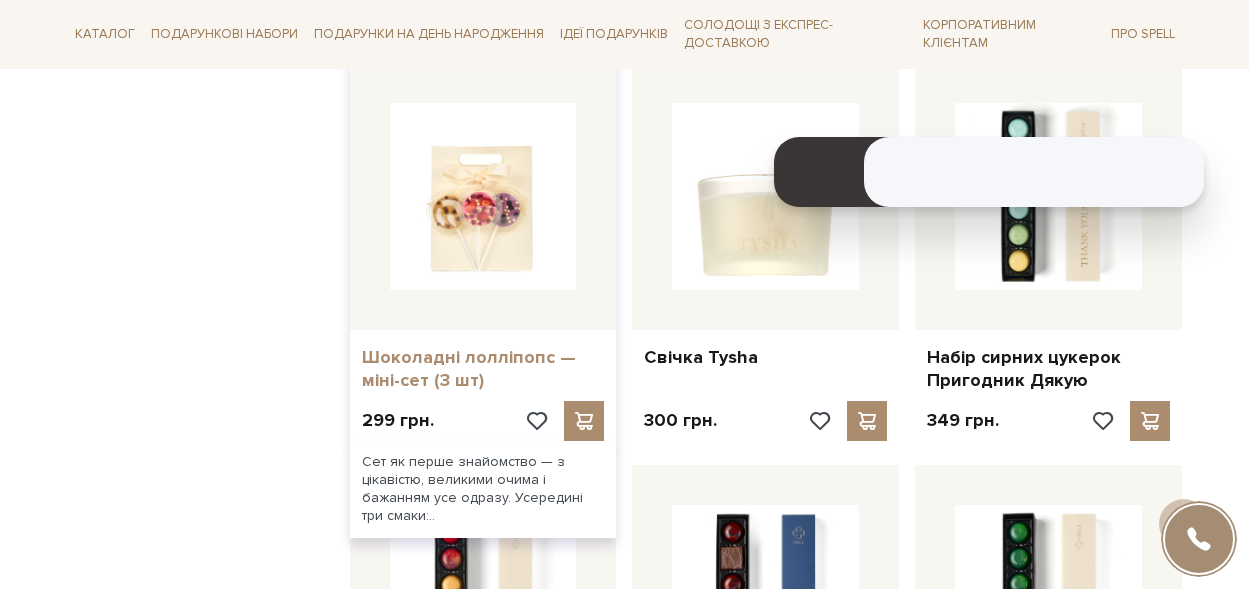 scroll, scrollTop: 3500, scrollLeft: 0, axis: vertical 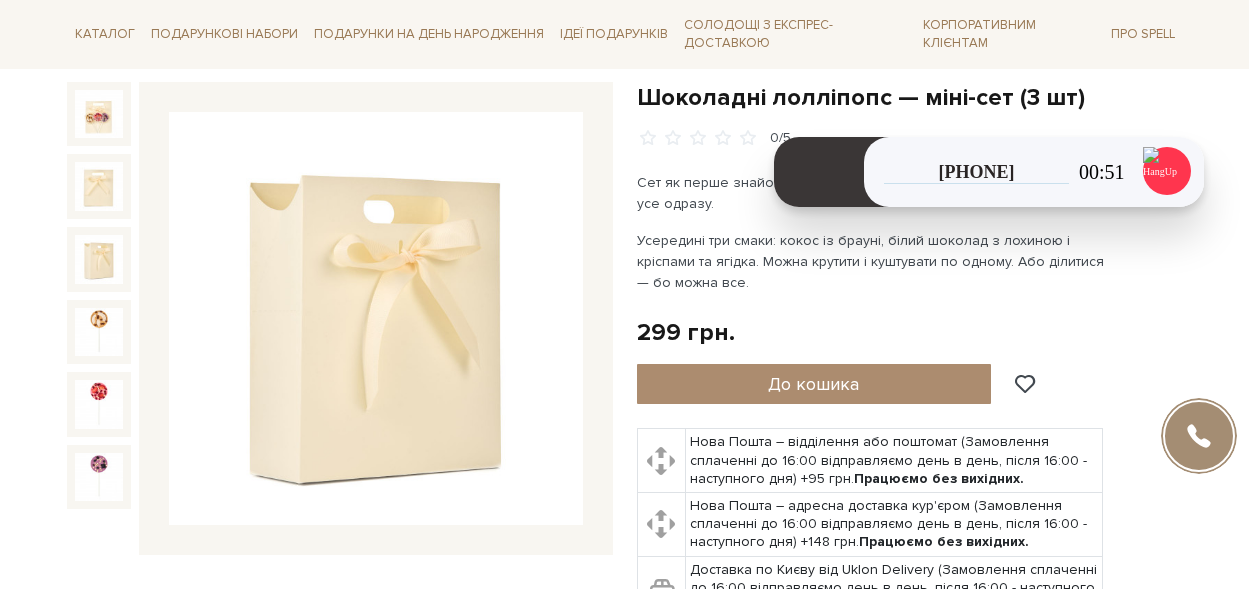 click at bounding box center (99, 259) 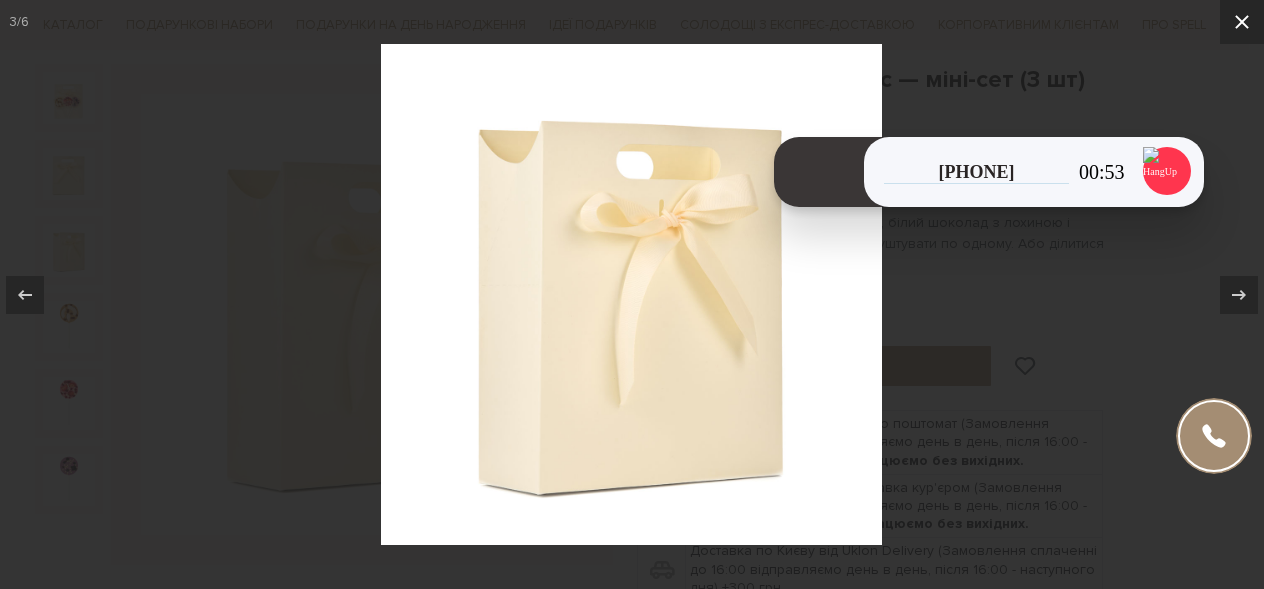 click 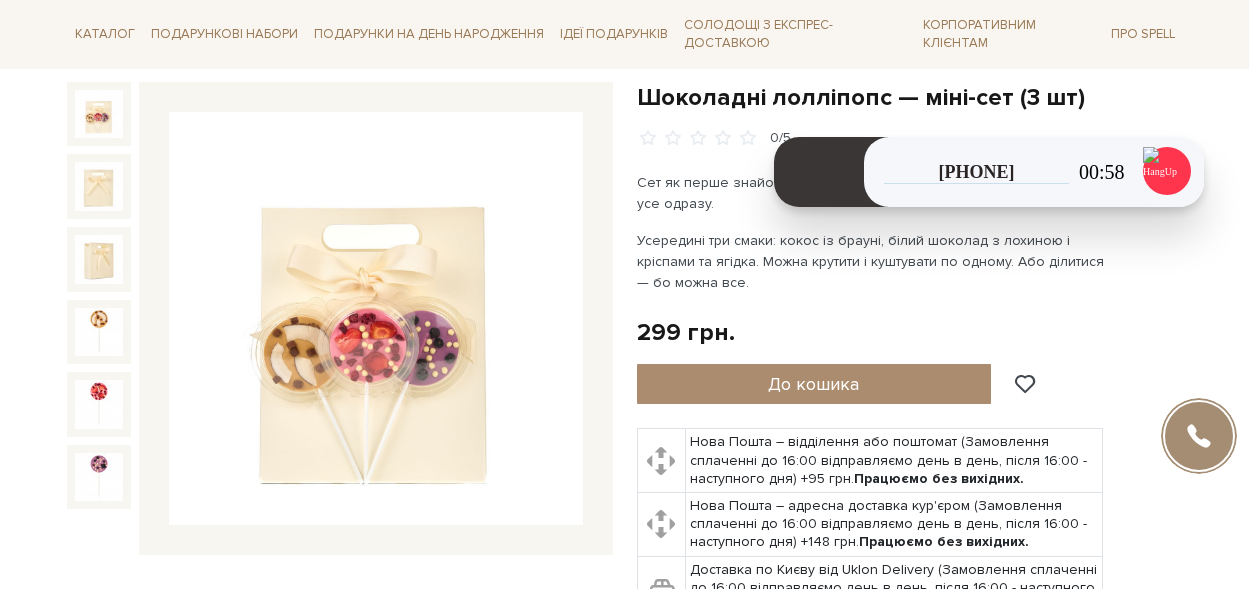 click at bounding box center [99, 114] 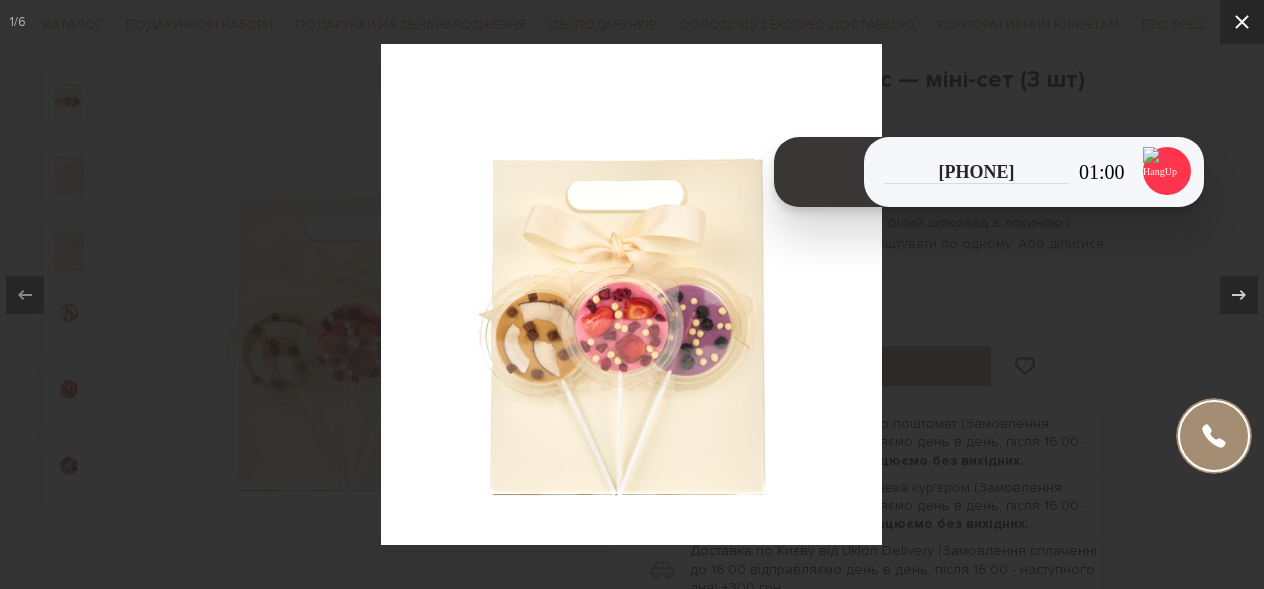 click 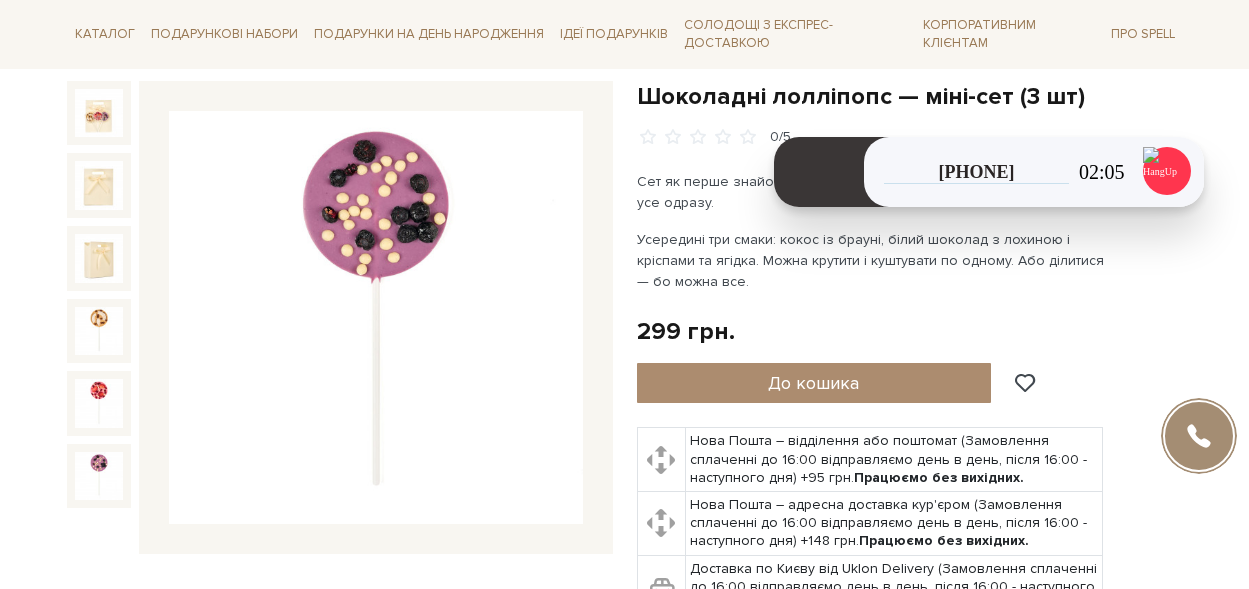 scroll, scrollTop: 200, scrollLeft: 0, axis: vertical 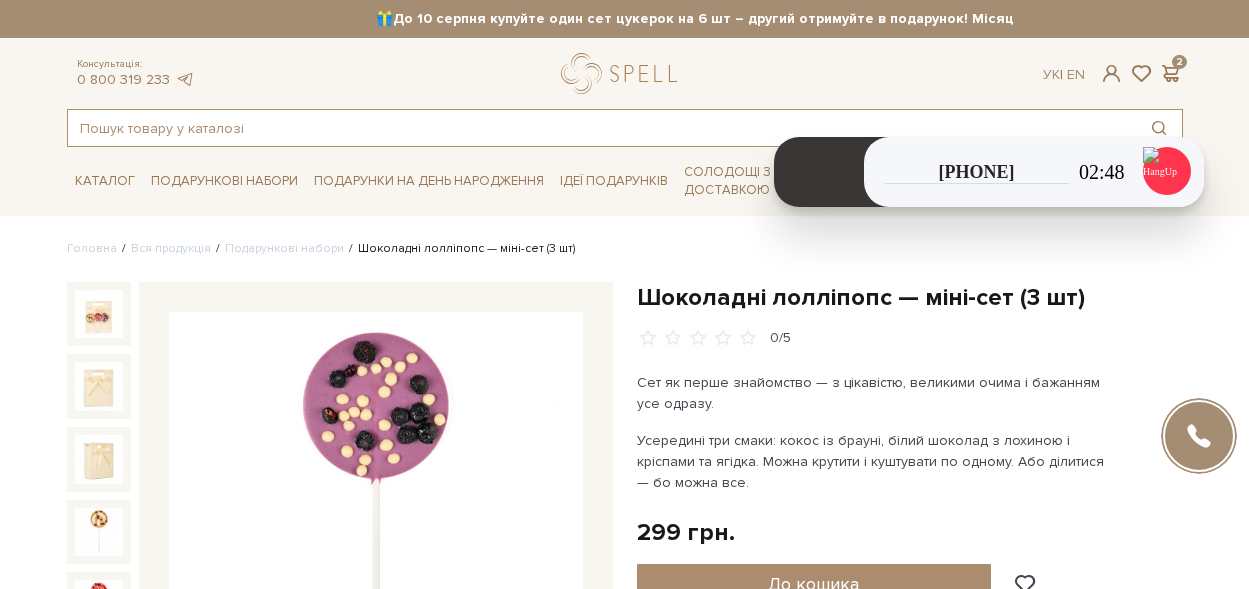 click at bounding box center (602, 128) 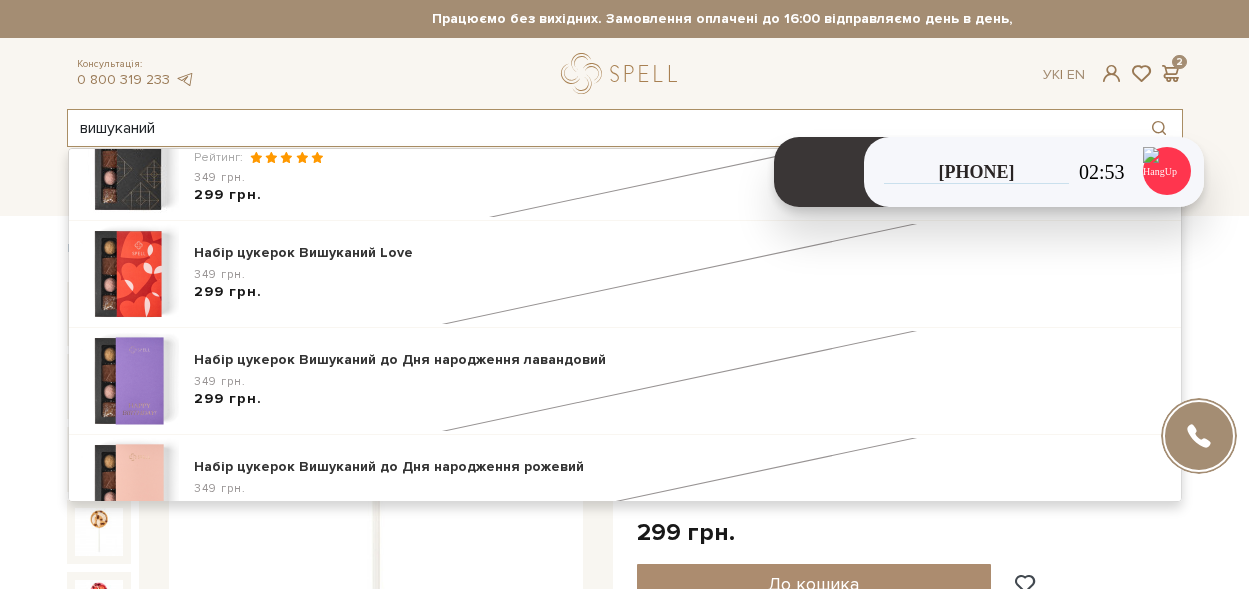 scroll, scrollTop: 0, scrollLeft: 0, axis: both 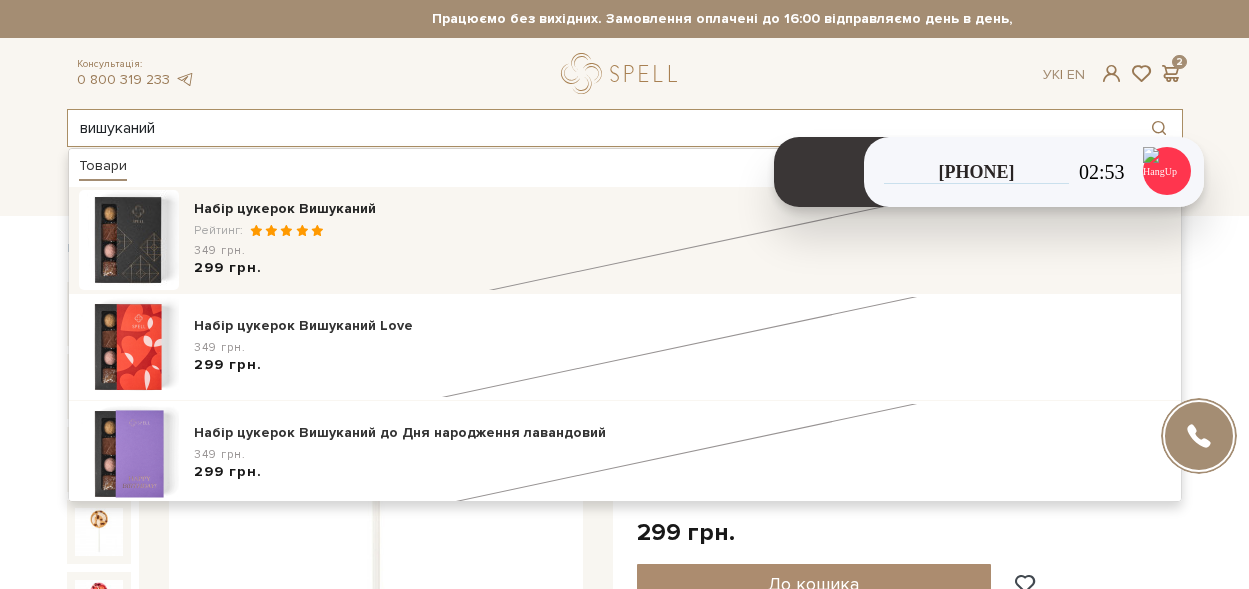type on "вишуканий" 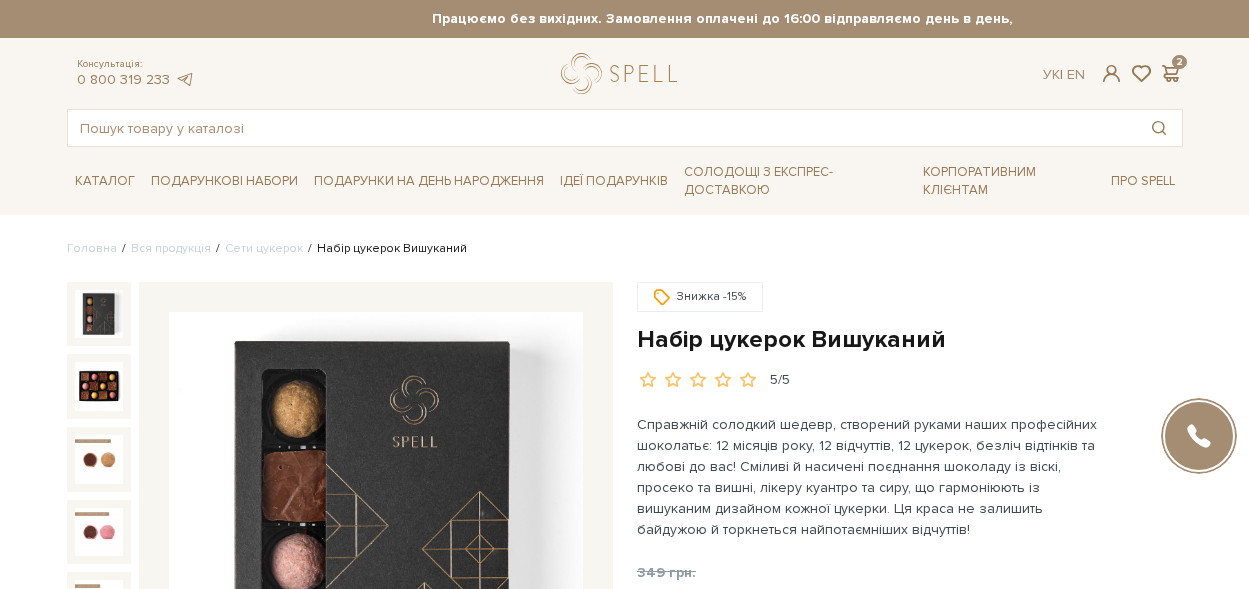 scroll, scrollTop: 400, scrollLeft: 0, axis: vertical 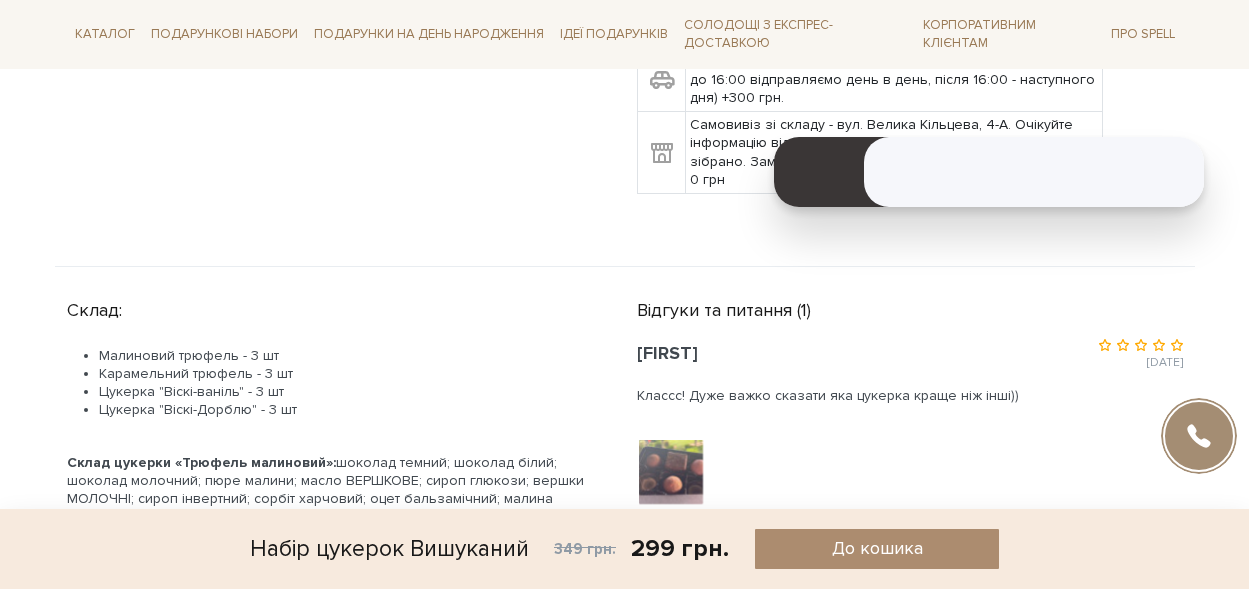 click at bounding box center (670, 471) 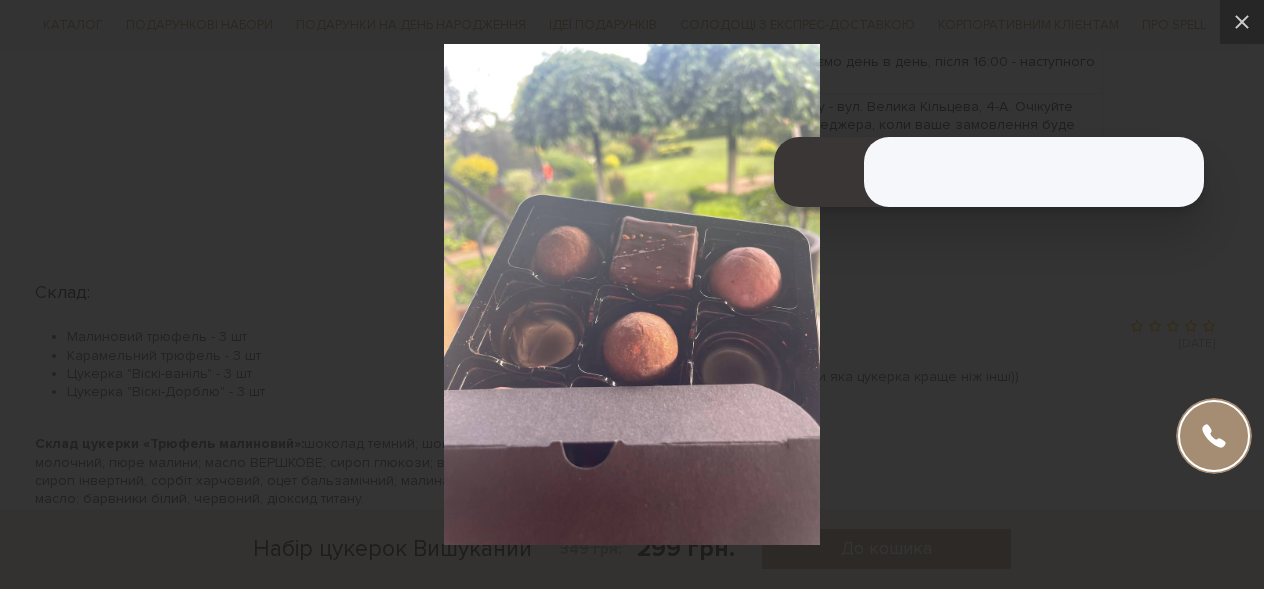 click at bounding box center (632, 294) 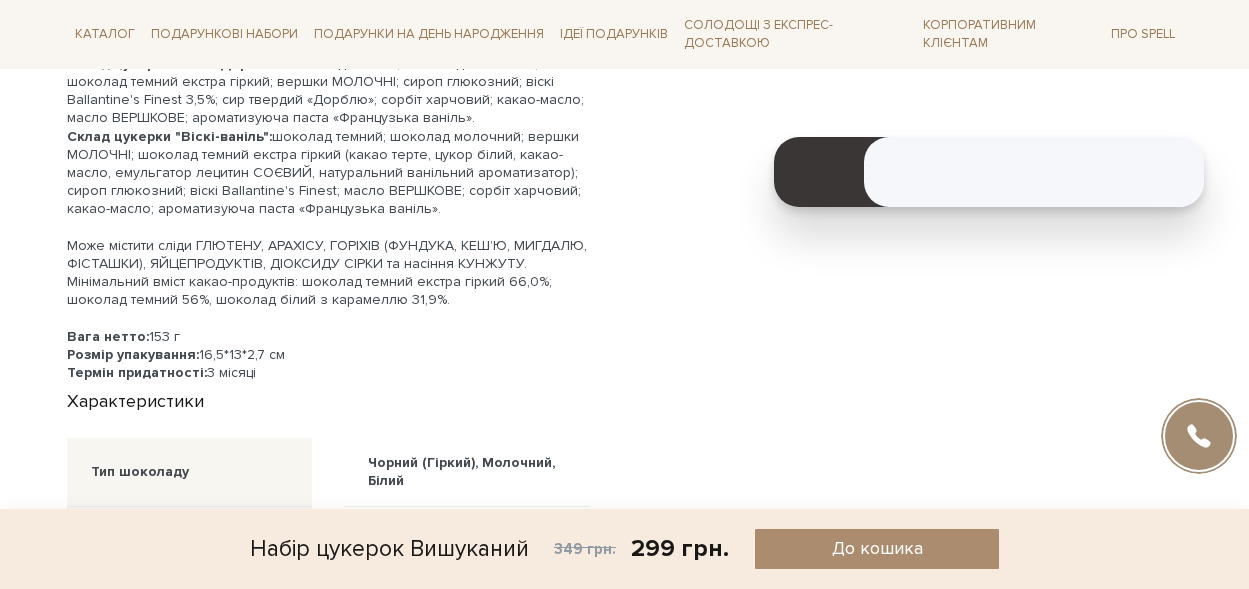 scroll, scrollTop: 1700, scrollLeft: 0, axis: vertical 